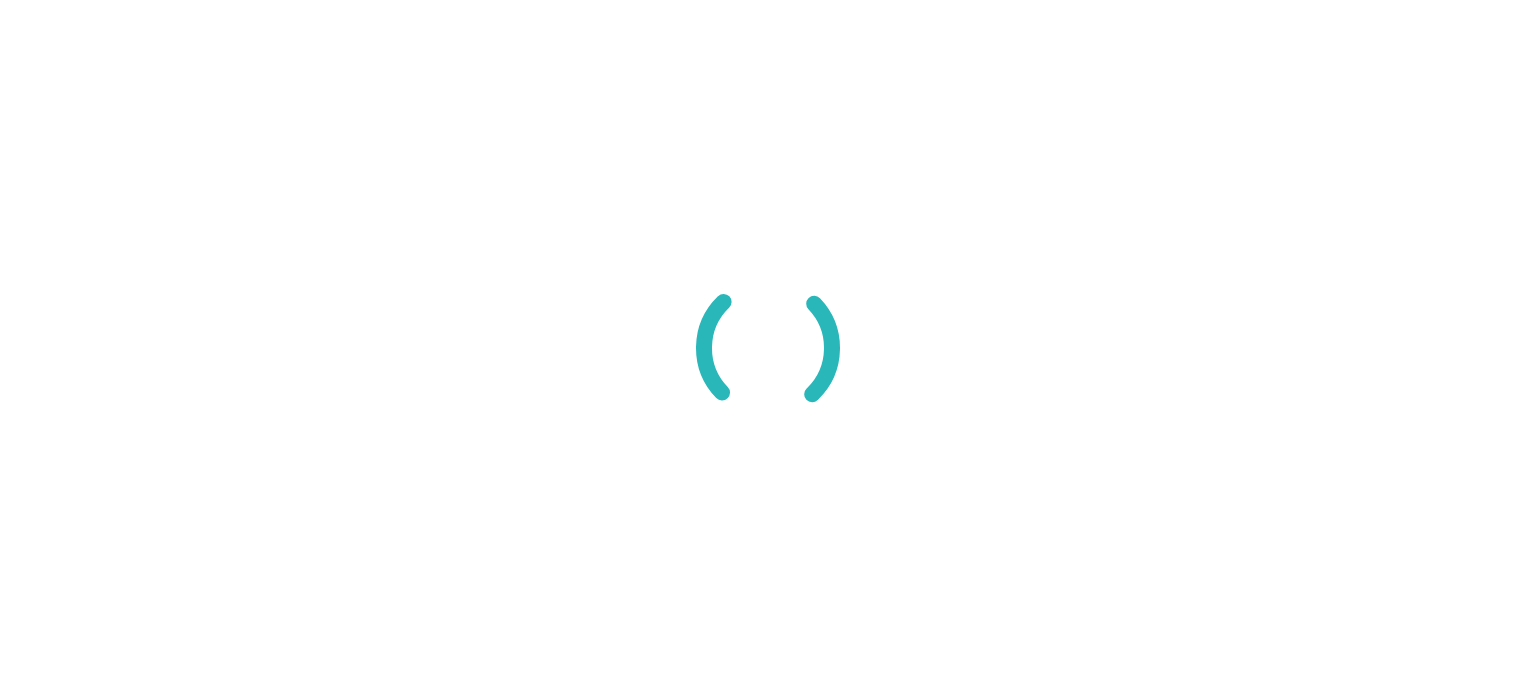 scroll, scrollTop: 0, scrollLeft: 0, axis: both 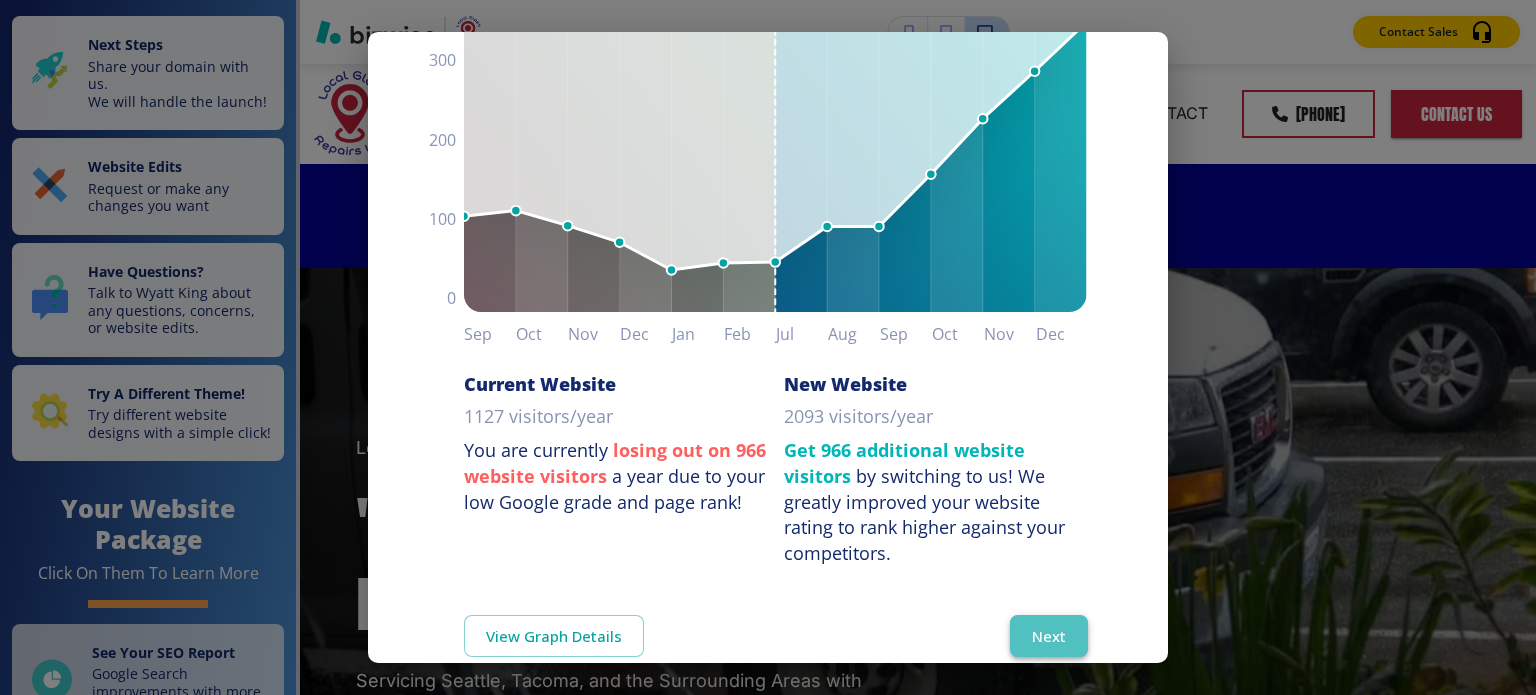 click on "Next" at bounding box center [1049, 636] 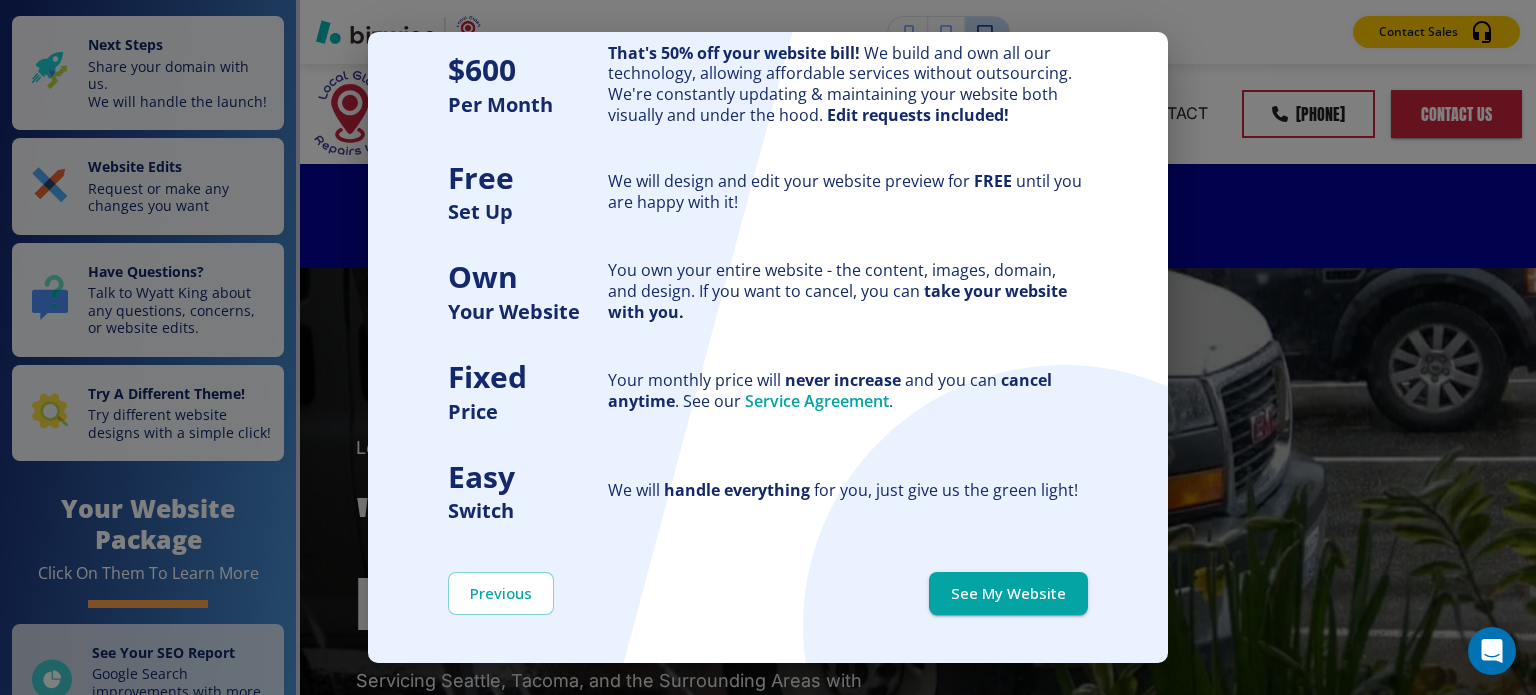 scroll, scrollTop: 0, scrollLeft: 0, axis: both 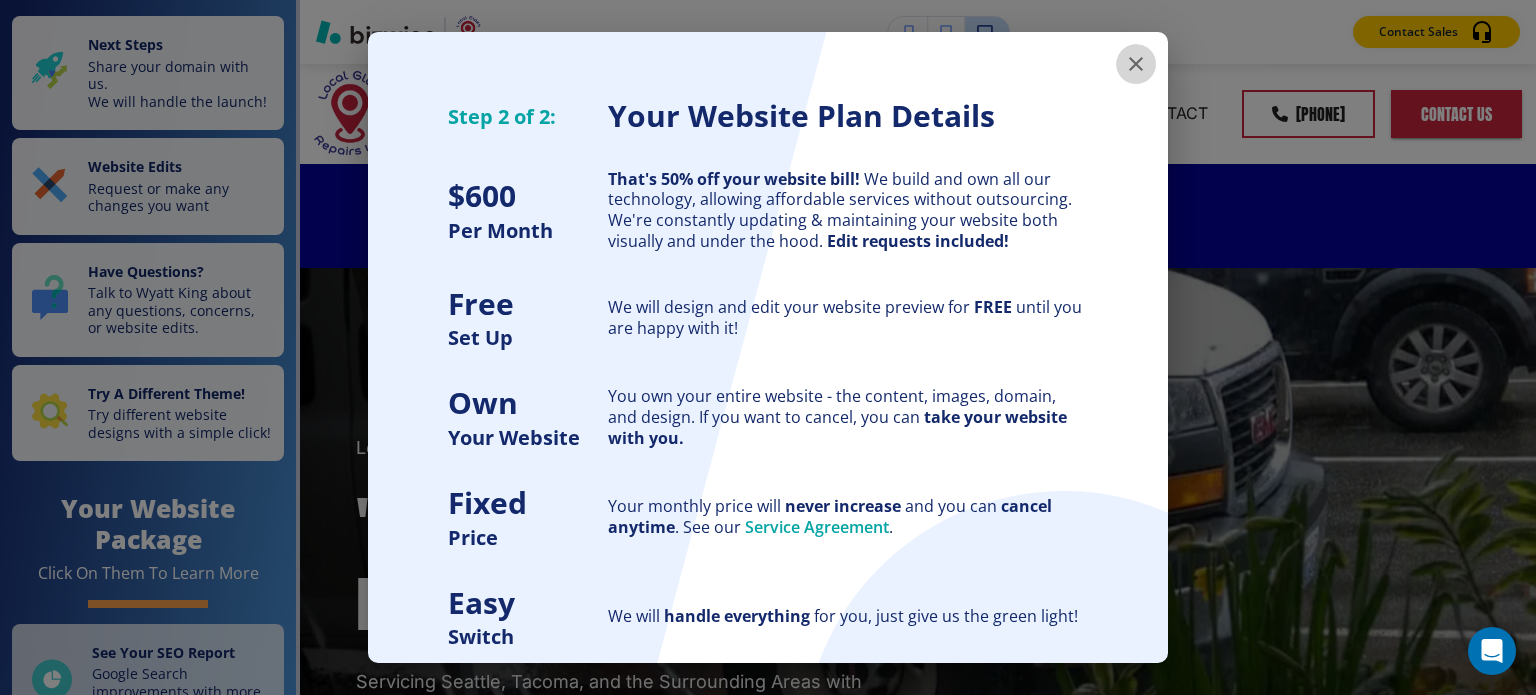 click at bounding box center (1136, 64) 